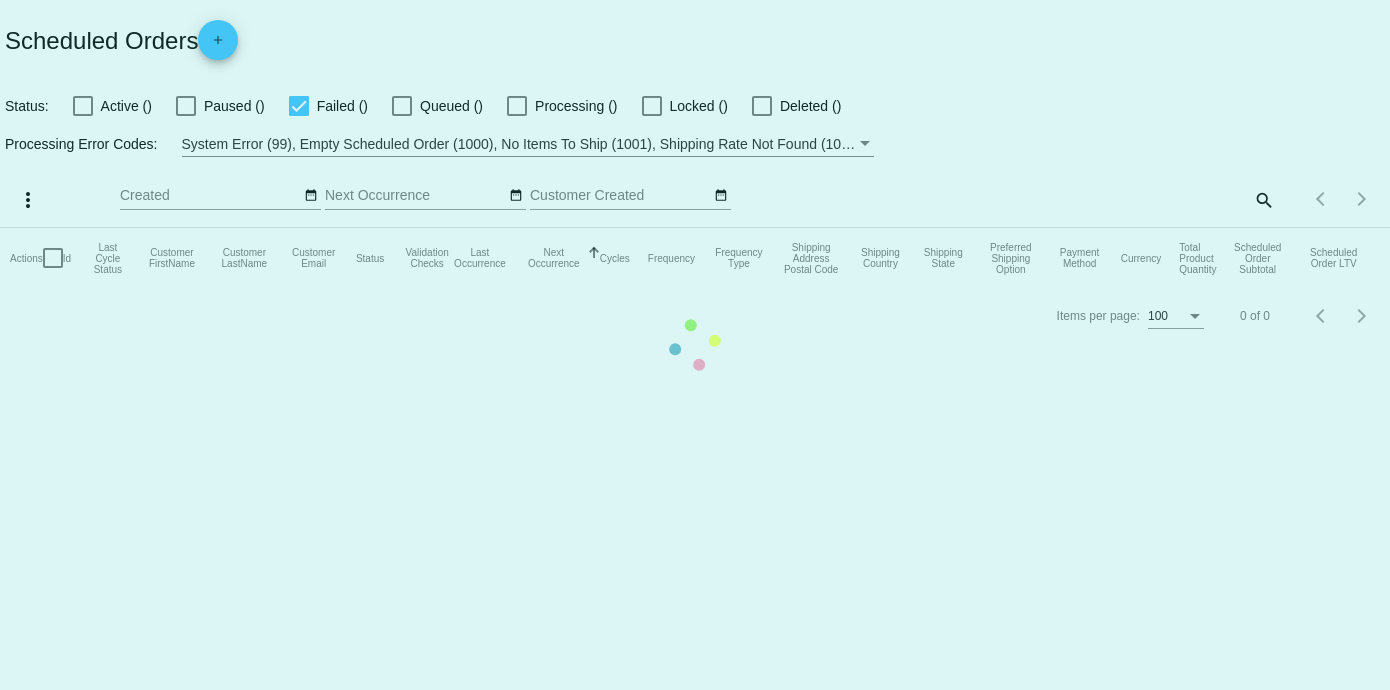 scroll, scrollTop: 0, scrollLeft: 0, axis: both 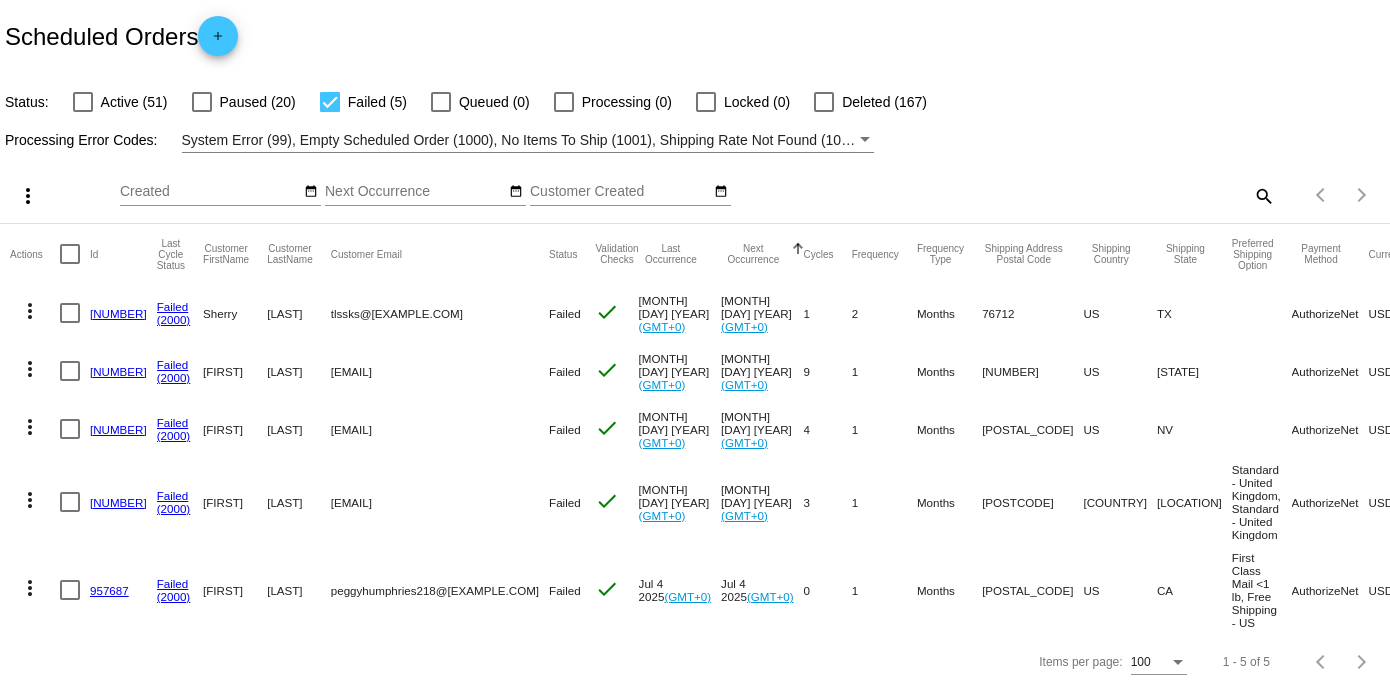 click on "[NUMBER]" at bounding box center (118, 502) 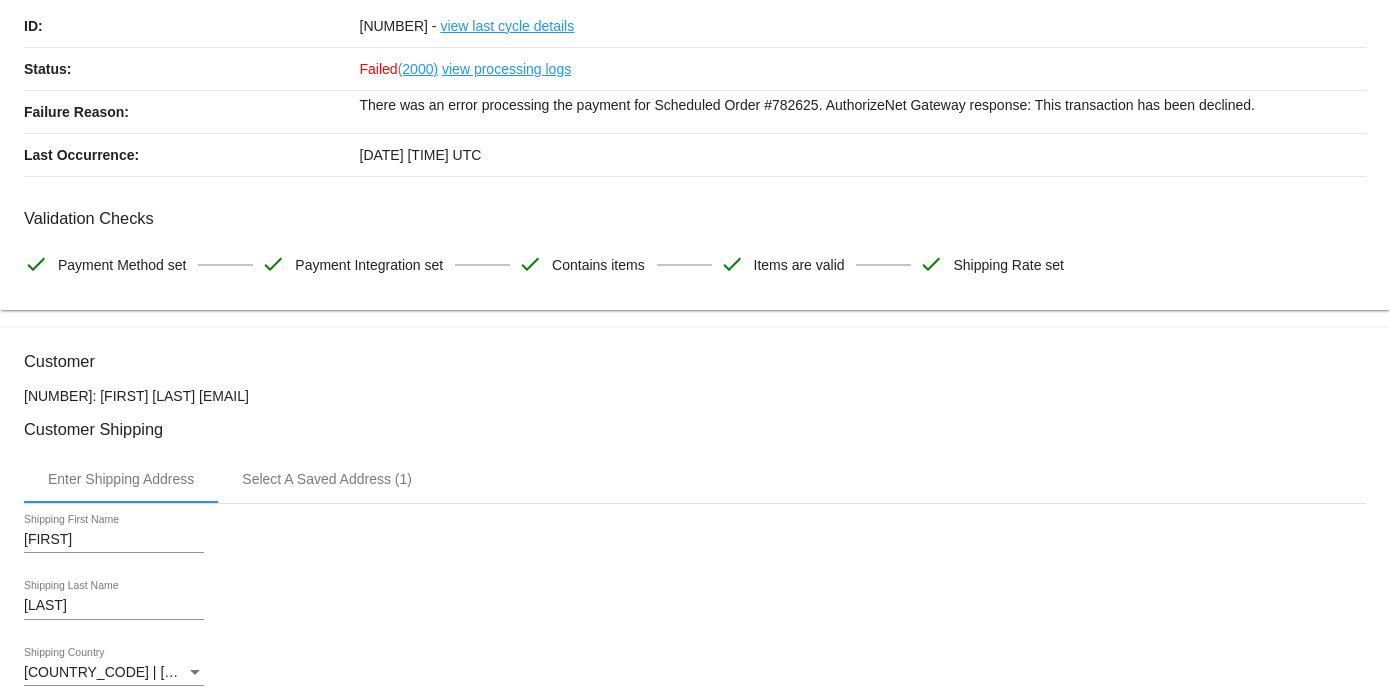 scroll, scrollTop: 0, scrollLeft: 0, axis: both 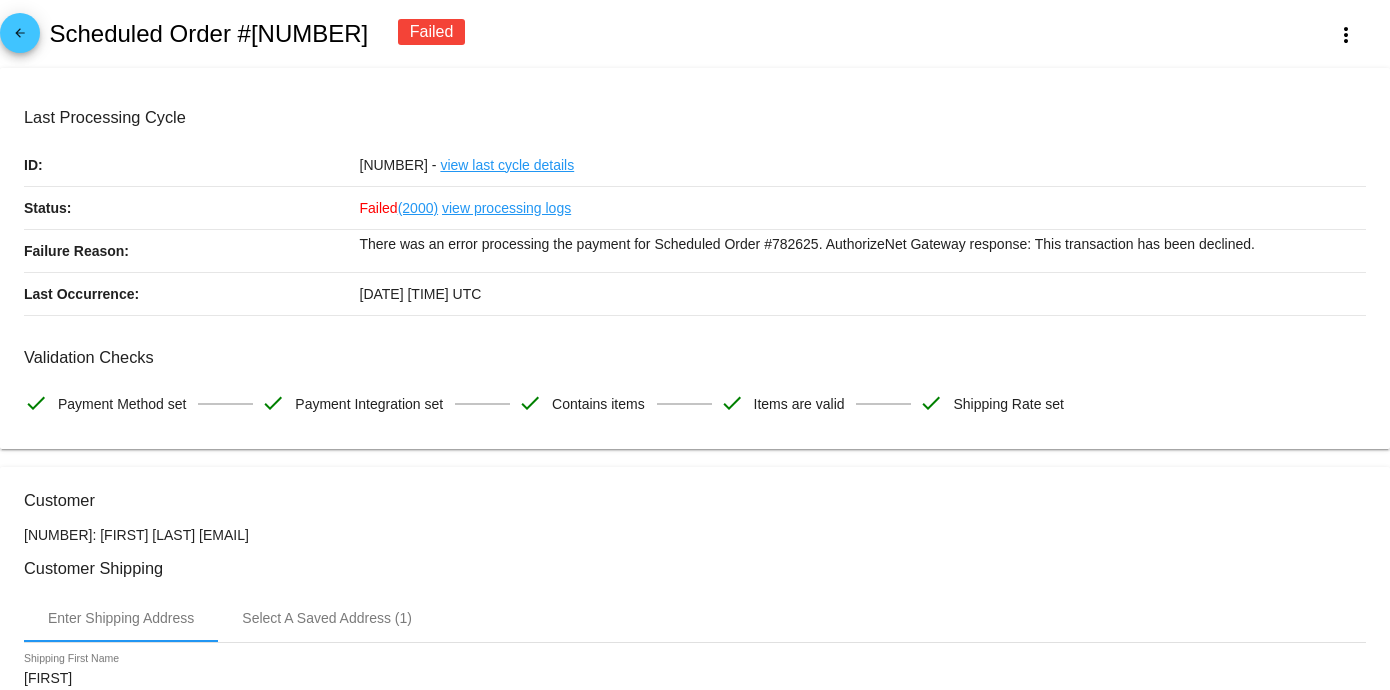click on "view last cycle details" at bounding box center [507, 165] 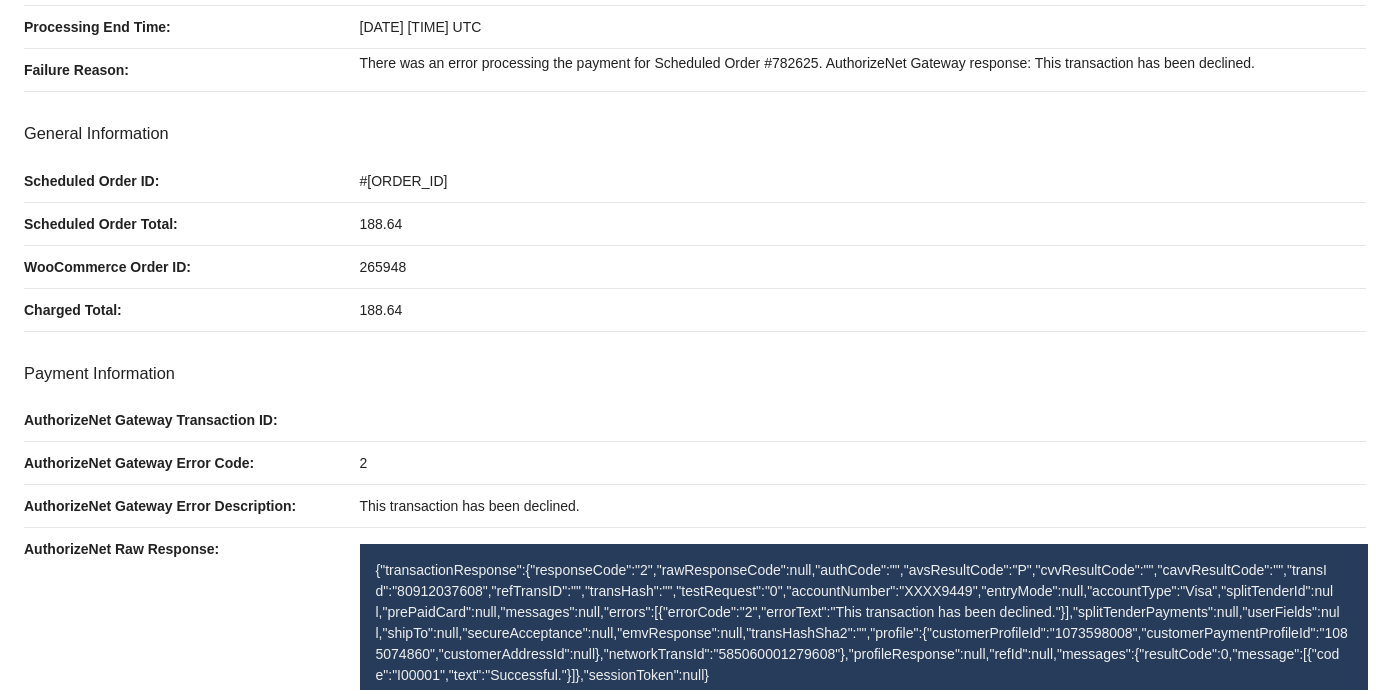 scroll, scrollTop: 0, scrollLeft: 0, axis: both 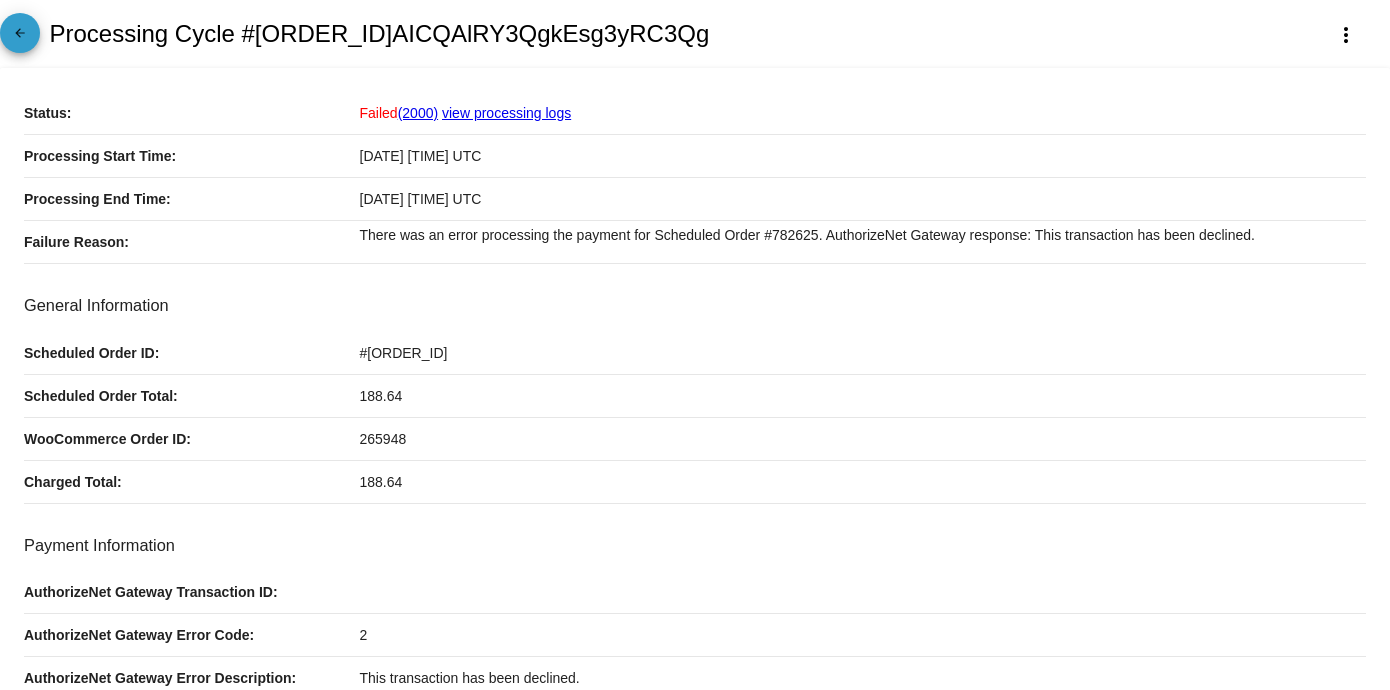 click on "arrow_back" at bounding box center (20, 38) 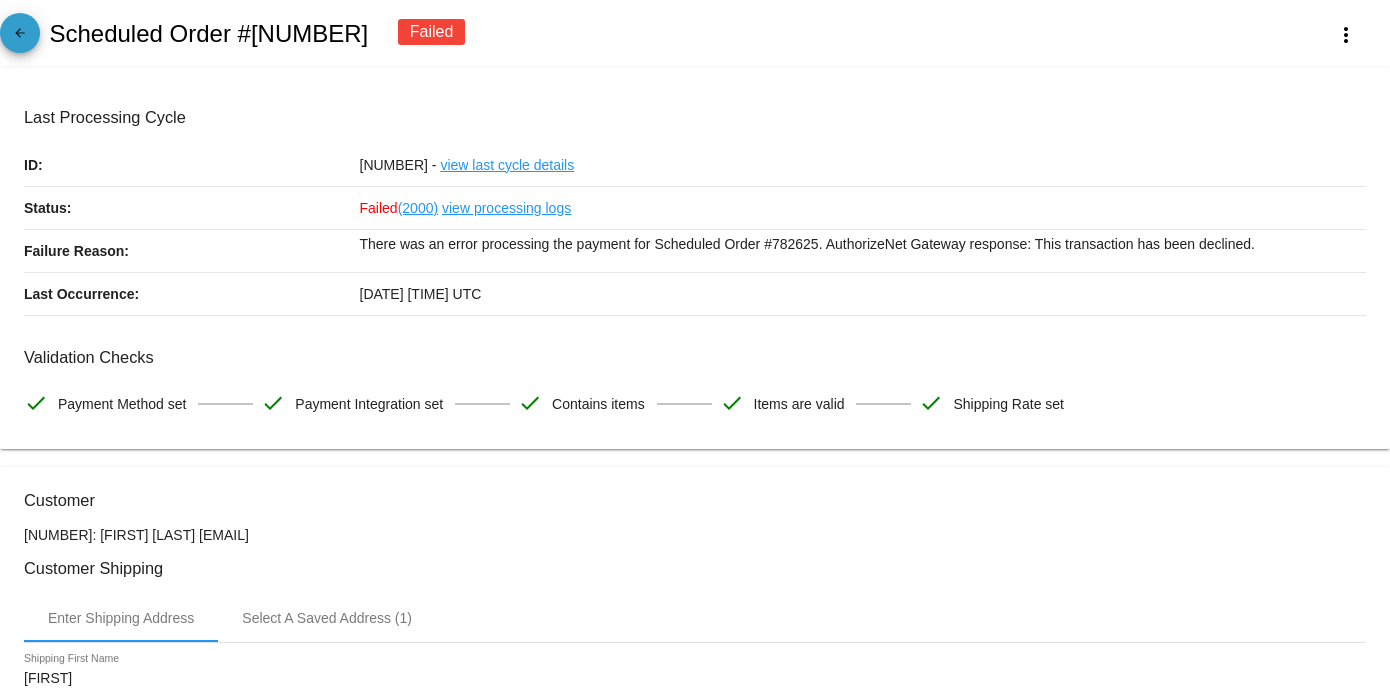 click on "arrow_back" at bounding box center (20, 38) 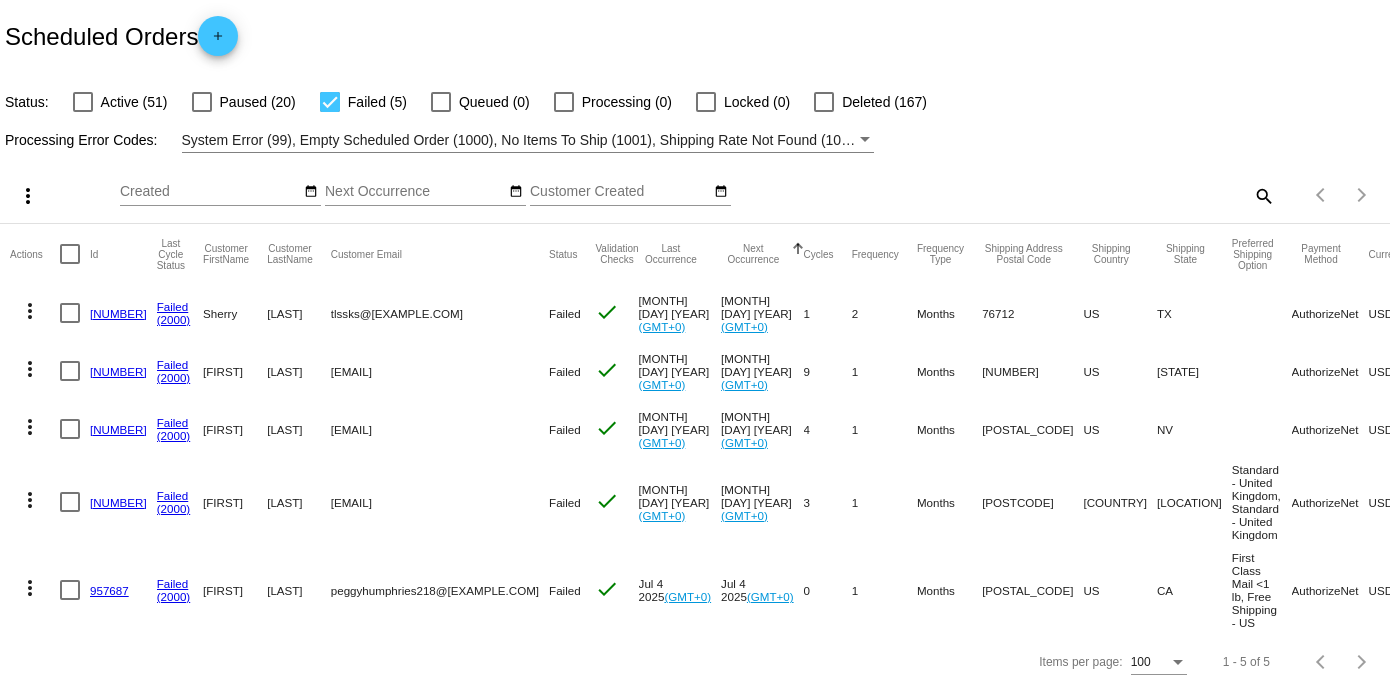 scroll, scrollTop: 0, scrollLeft: 0, axis: both 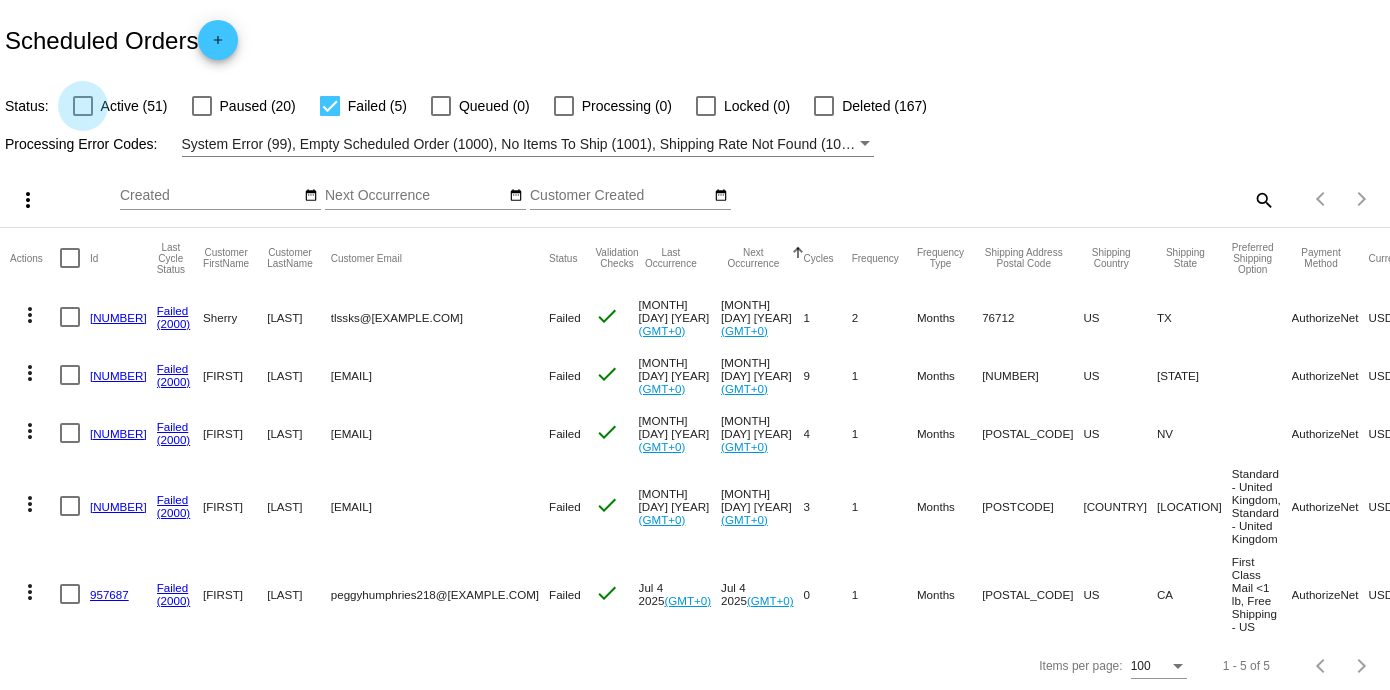 click on "Active (51)" at bounding box center (134, 106) 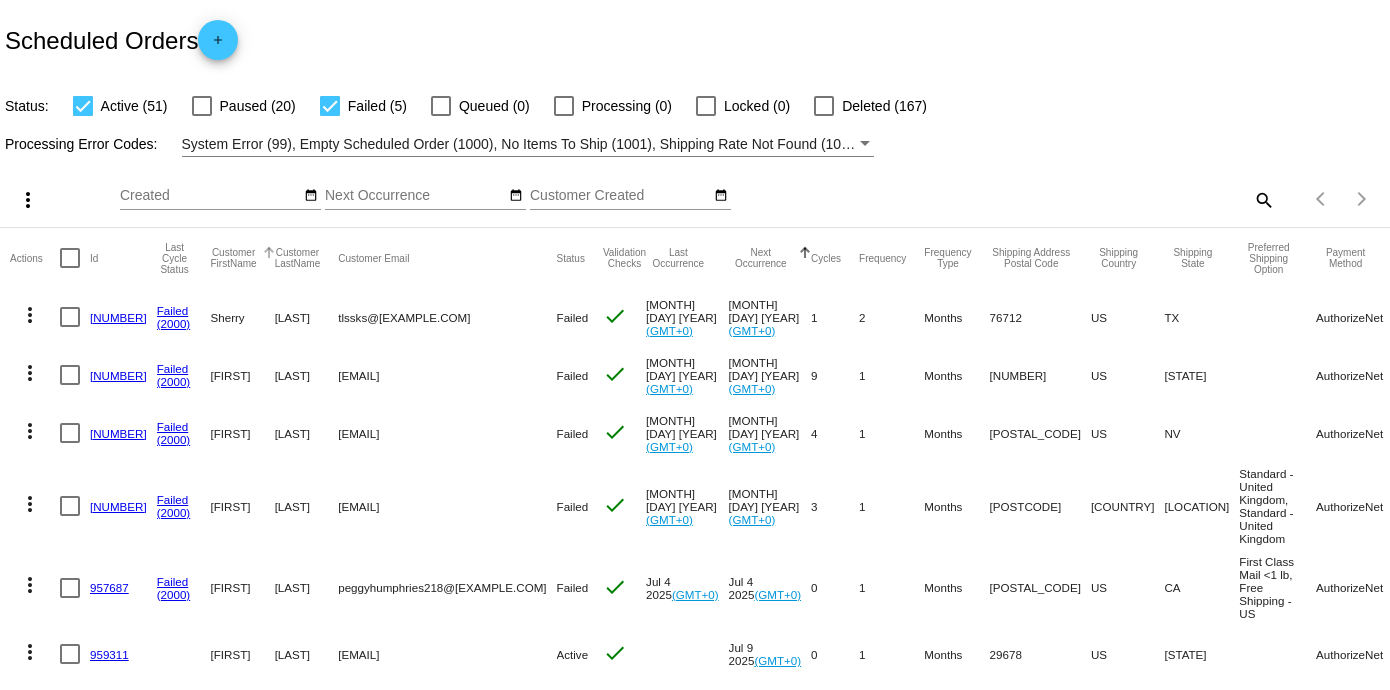 click on "Customer FirstName" at bounding box center [234, 258] 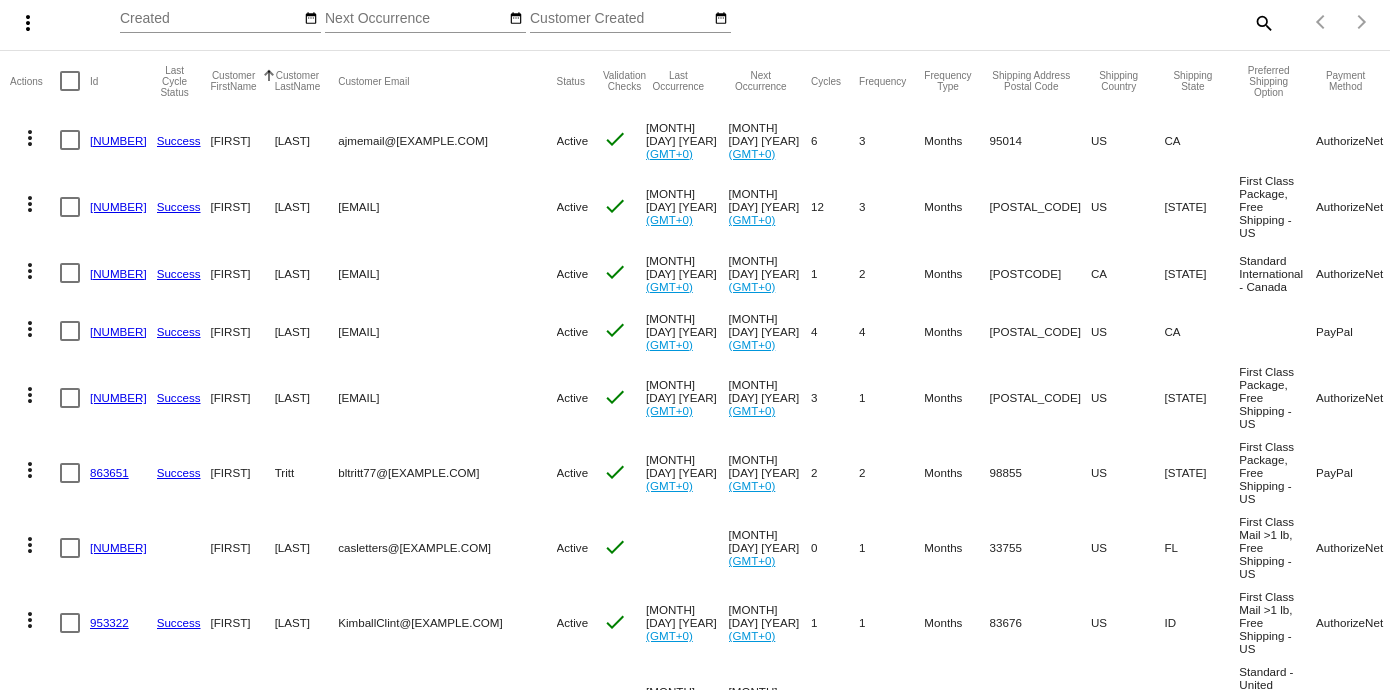 scroll, scrollTop: 0, scrollLeft: 0, axis: both 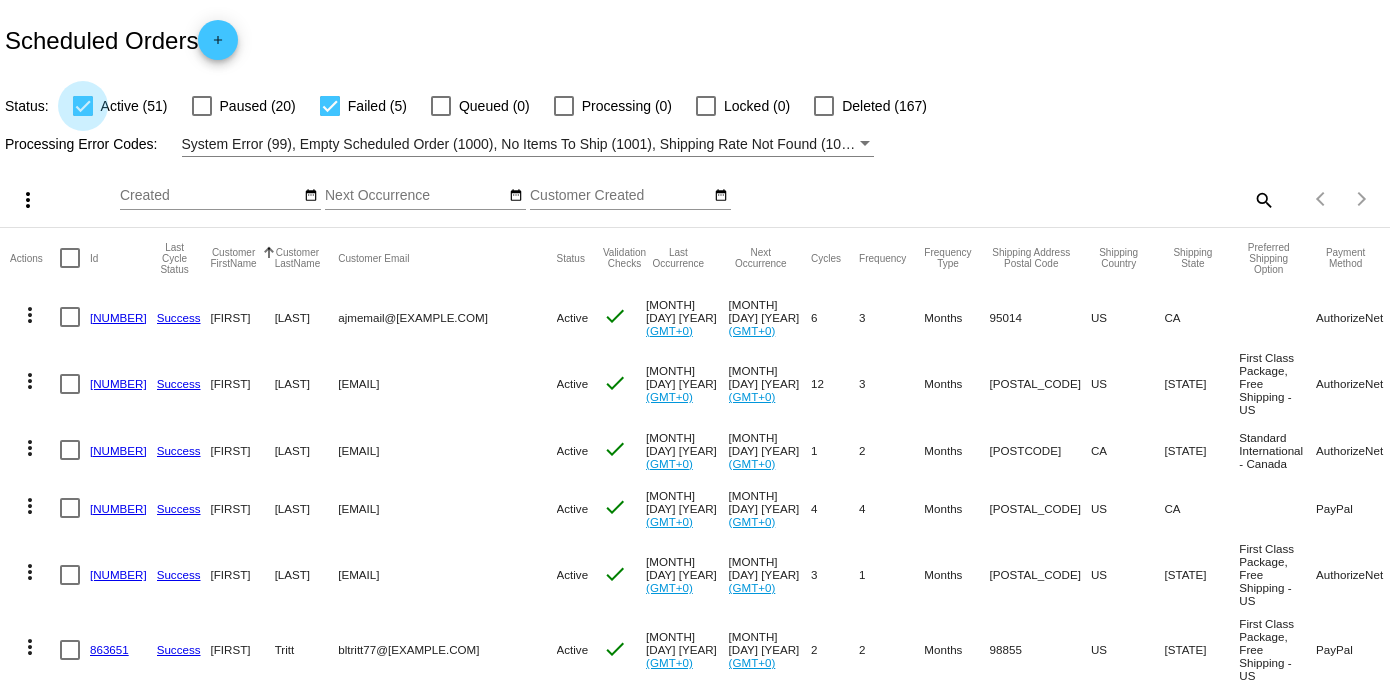 click at bounding box center (83, 106) 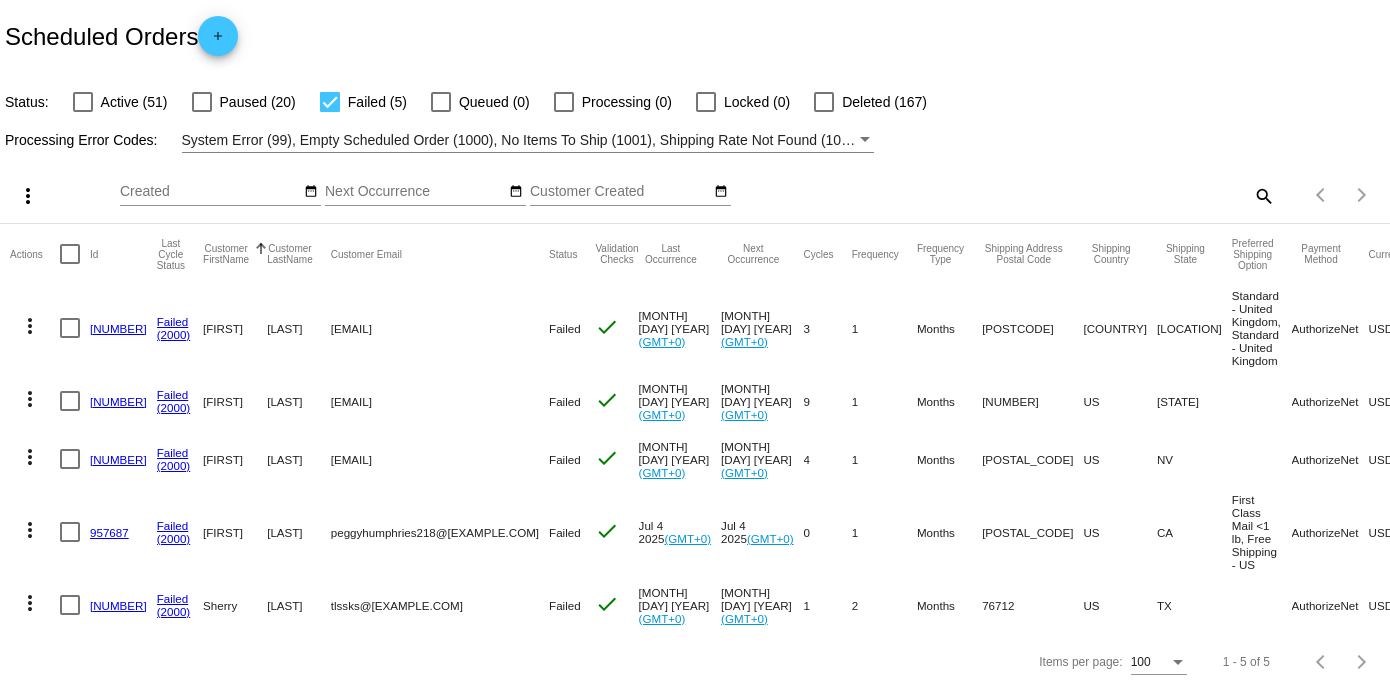 scroll, scrollTop: 31, scrollLeft: 0, axis: vertical 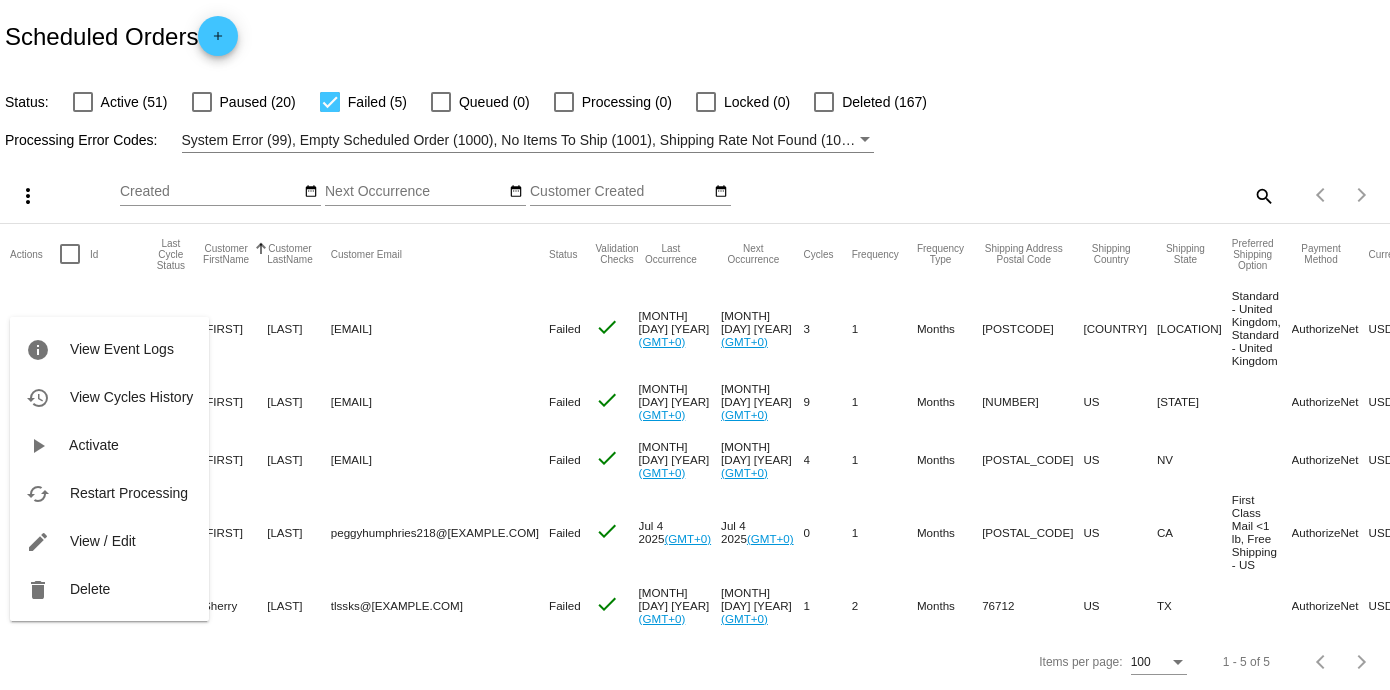 click at bounding box center [695, 345] 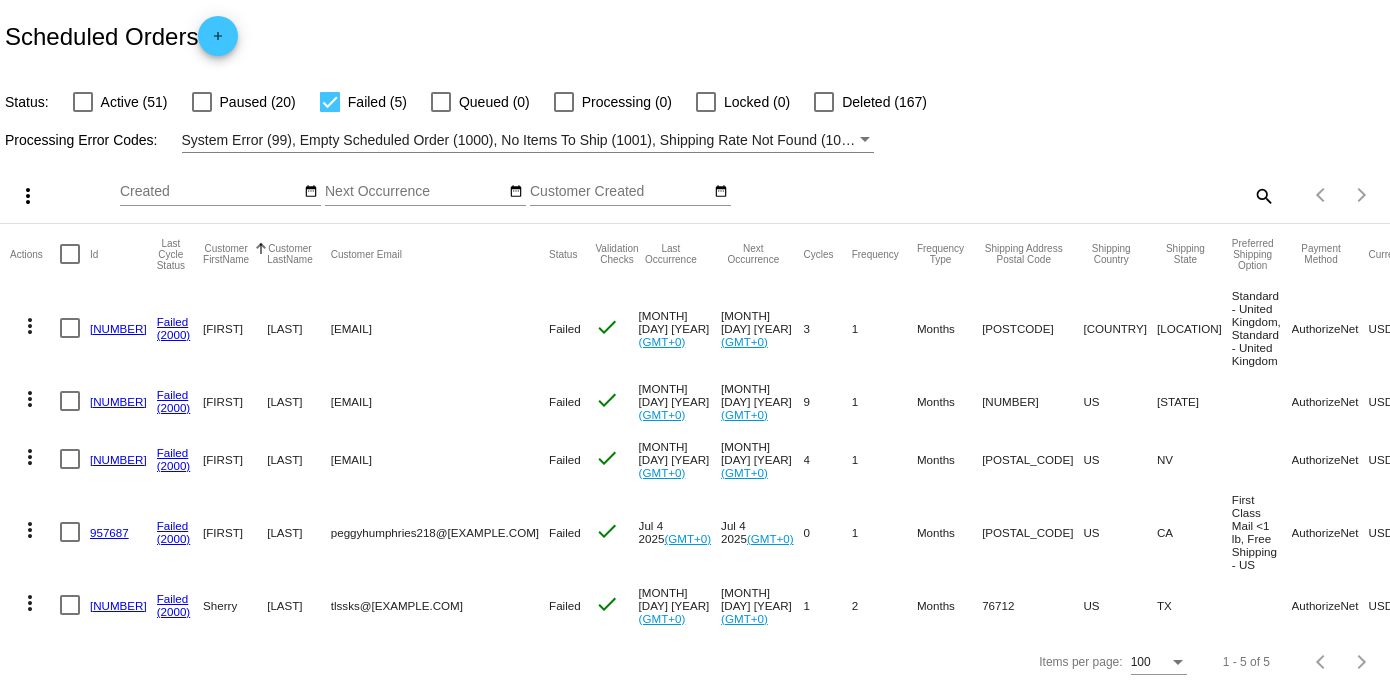 click on "[NUMBER]" at bounding box center (123, 328) 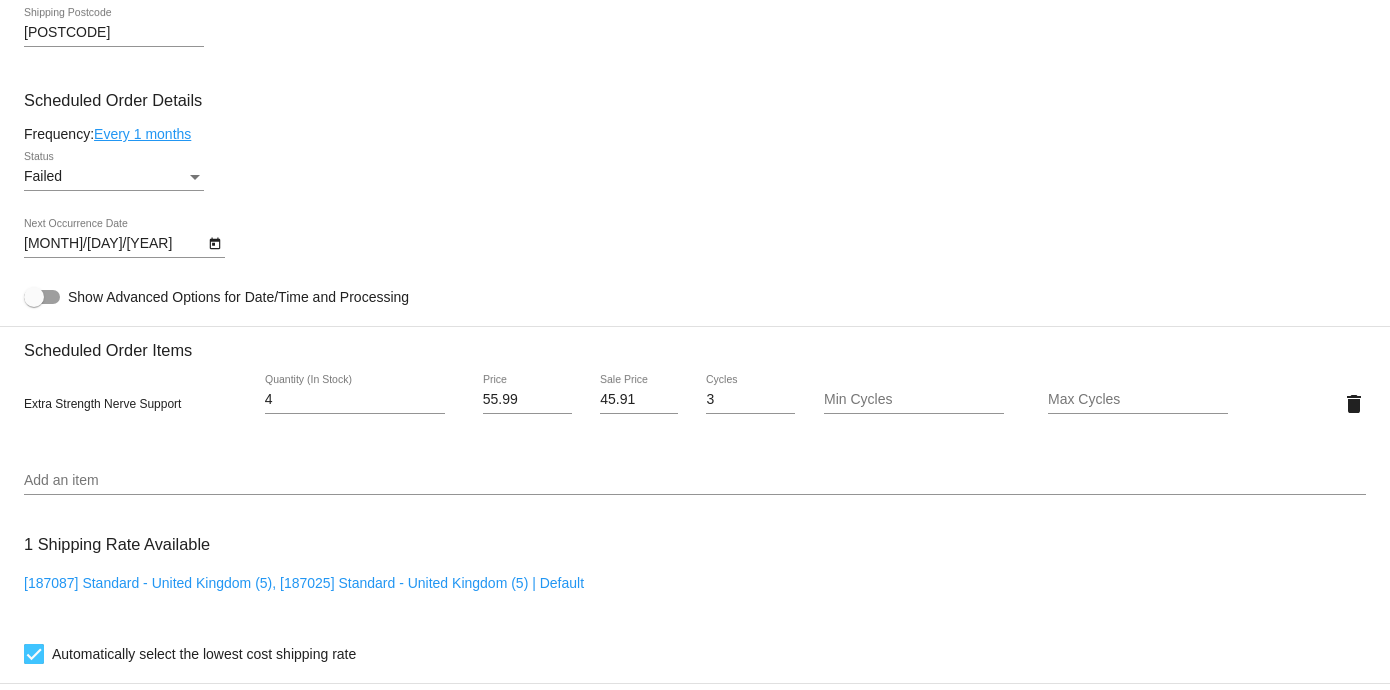 scroll, scrollTop: 1296, scrollLeft: 0, axis: vertical 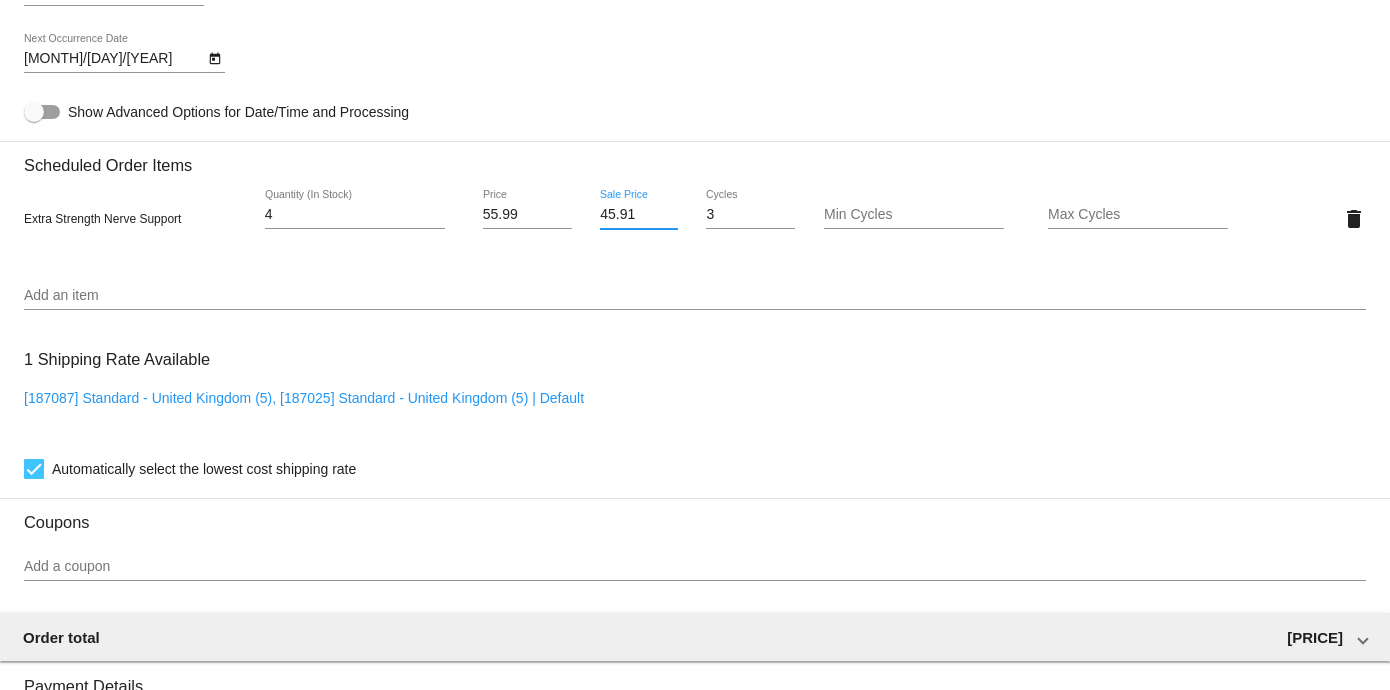 drag, startPoint x: 630, startPoint y: 213, endPoint x: 575, endPoint y: 209, distance: 55.145264 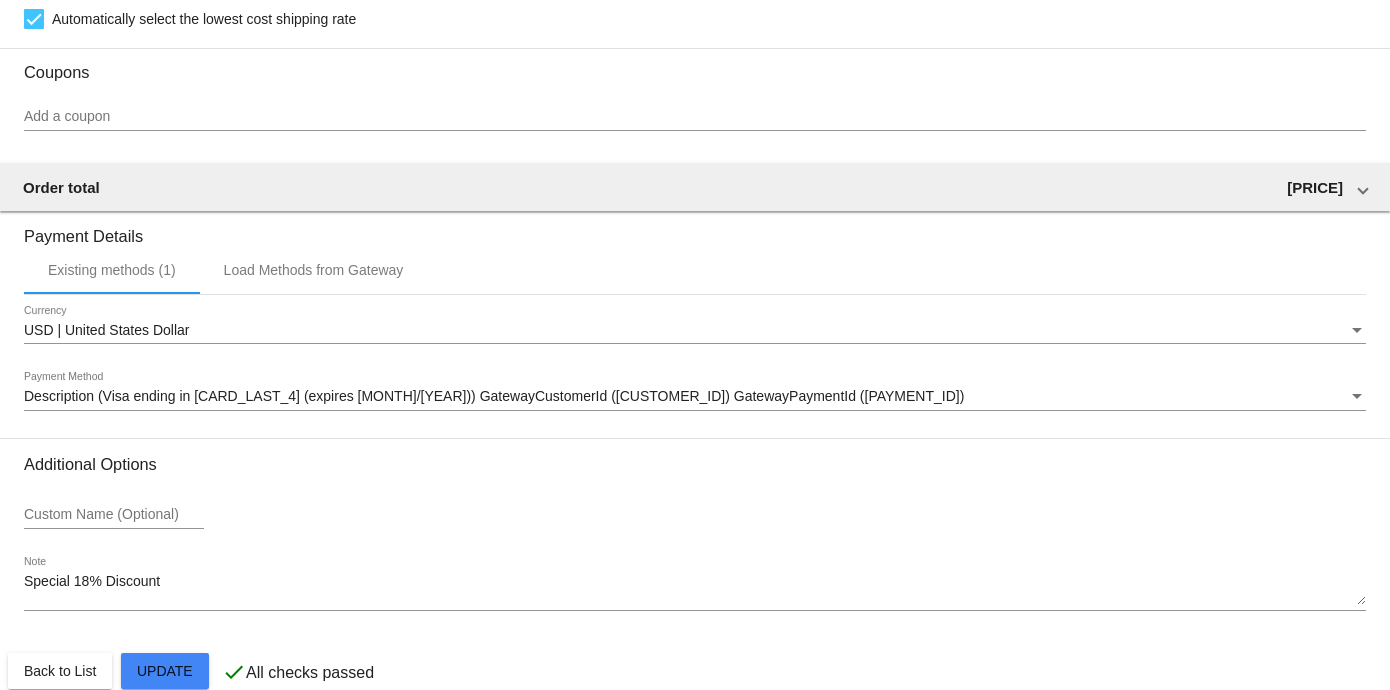 scroll, scrollTop: 1777, scrollLeft: 0, axis: vertical 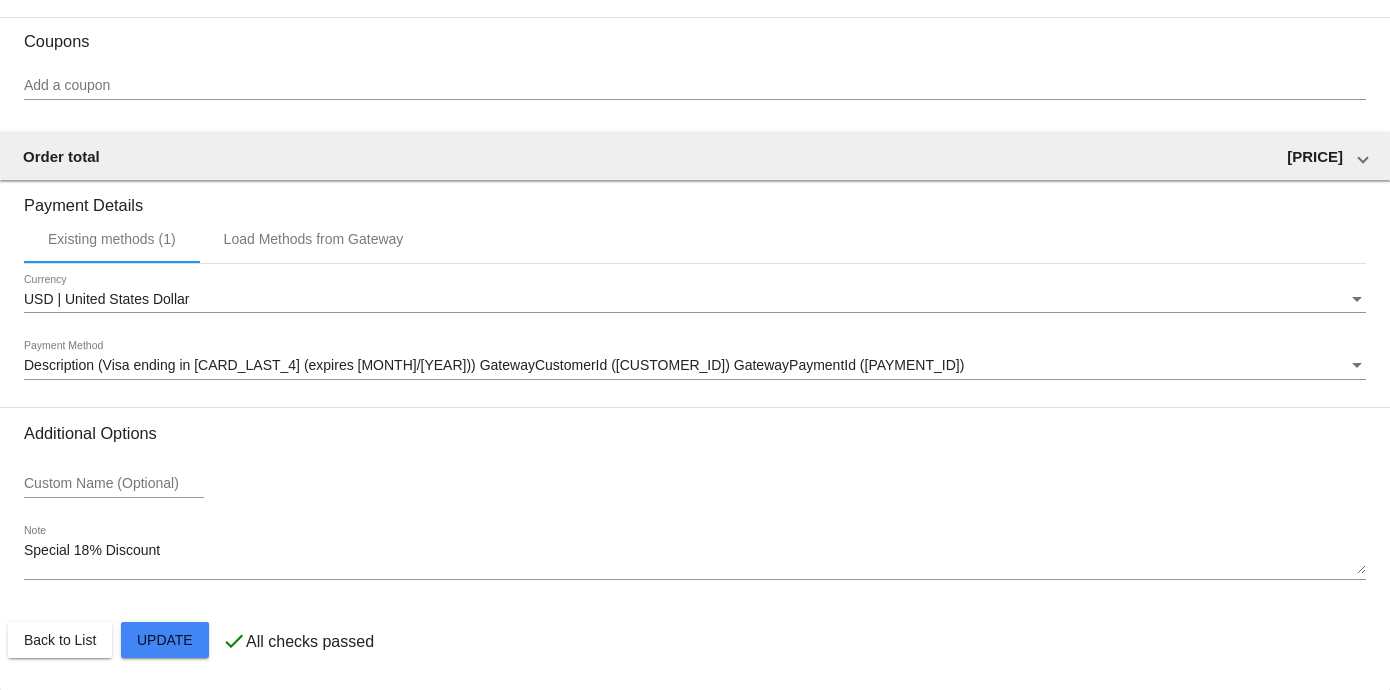 type on "47.59" 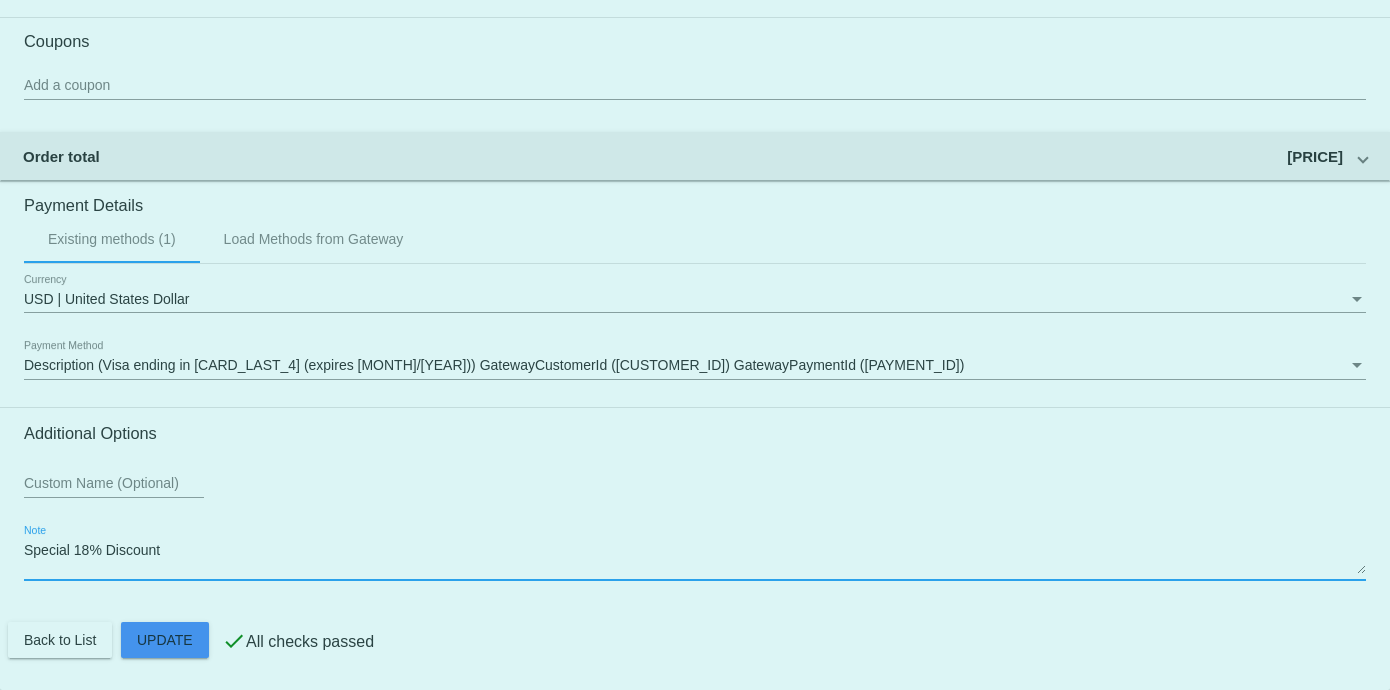 drag, startPoint x: 65, startPoint y: 553, endPoint x: 2, endPoint y: 553, distance: 63 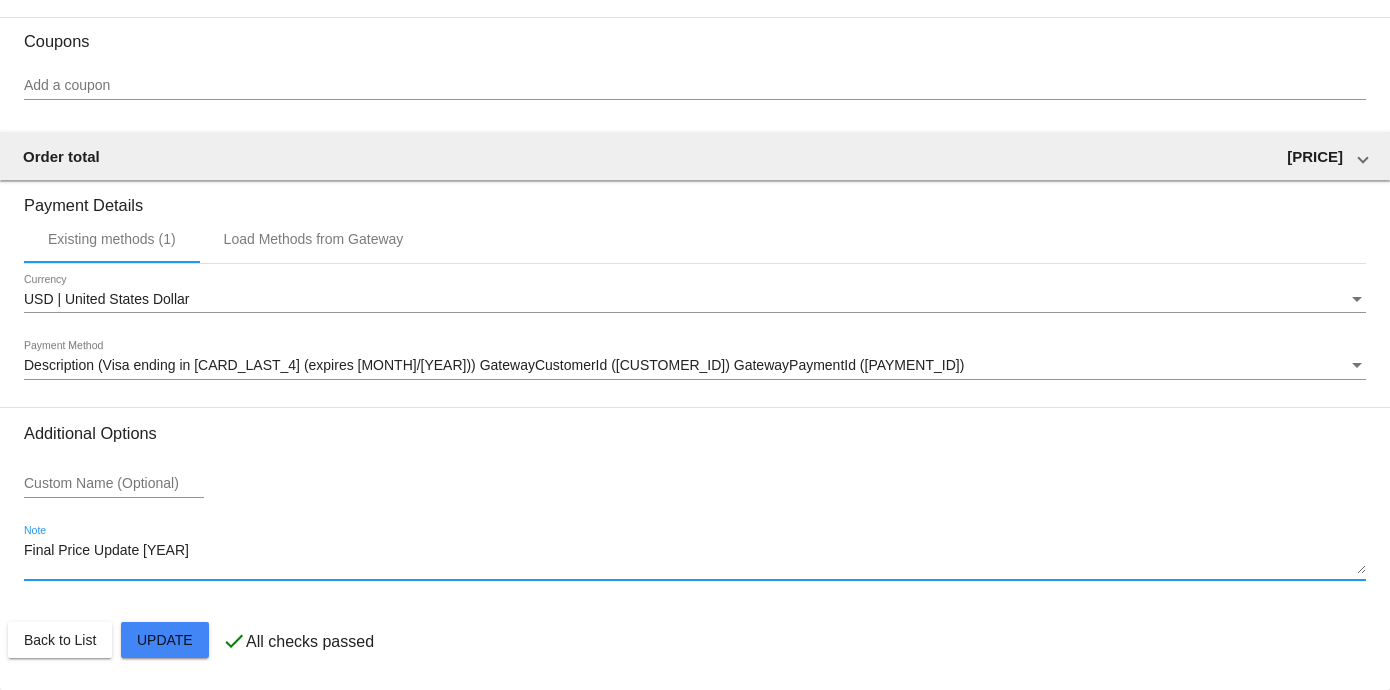 click on "Customer
[ID]: [FIRST] [LAST]
[EMAIL]
Customer Shipping
Enter Shipping Address Select A Saved Address (1)
[FIRST]
Shipping First Name
[LAST]
Shipping Last Name
[COUNTRY_CODE] | [COUNTRY]
Shipping Country
[STREET]
Shipping Street 1
[STREET]
Shipping Street 2
[CITY]
Shipping City
[STATE]
Shipping State
[POSTAL_CODE]
Shipping Postcode
Scheduled Order Details
Frequency:
Every 1 months" at bounding box center [695, -310] 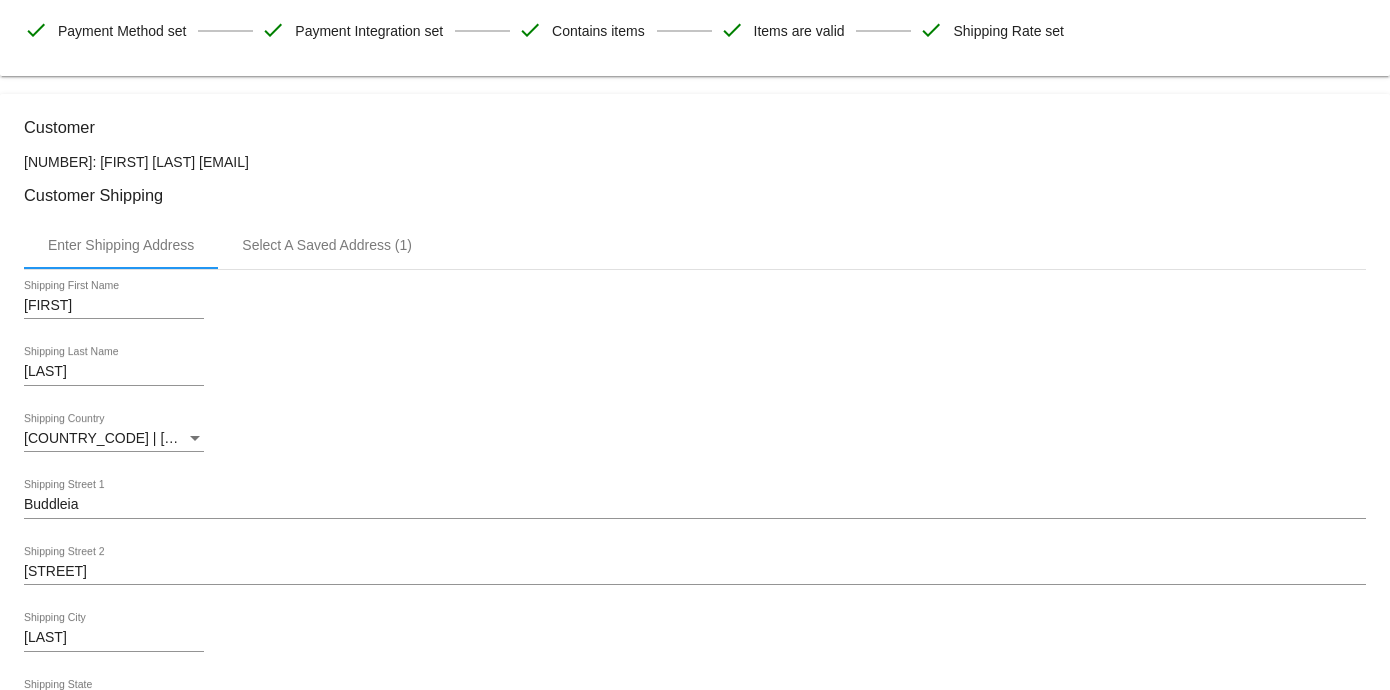 scroll, scrollTop: 555, scrollLeft: 0, axis: vertical 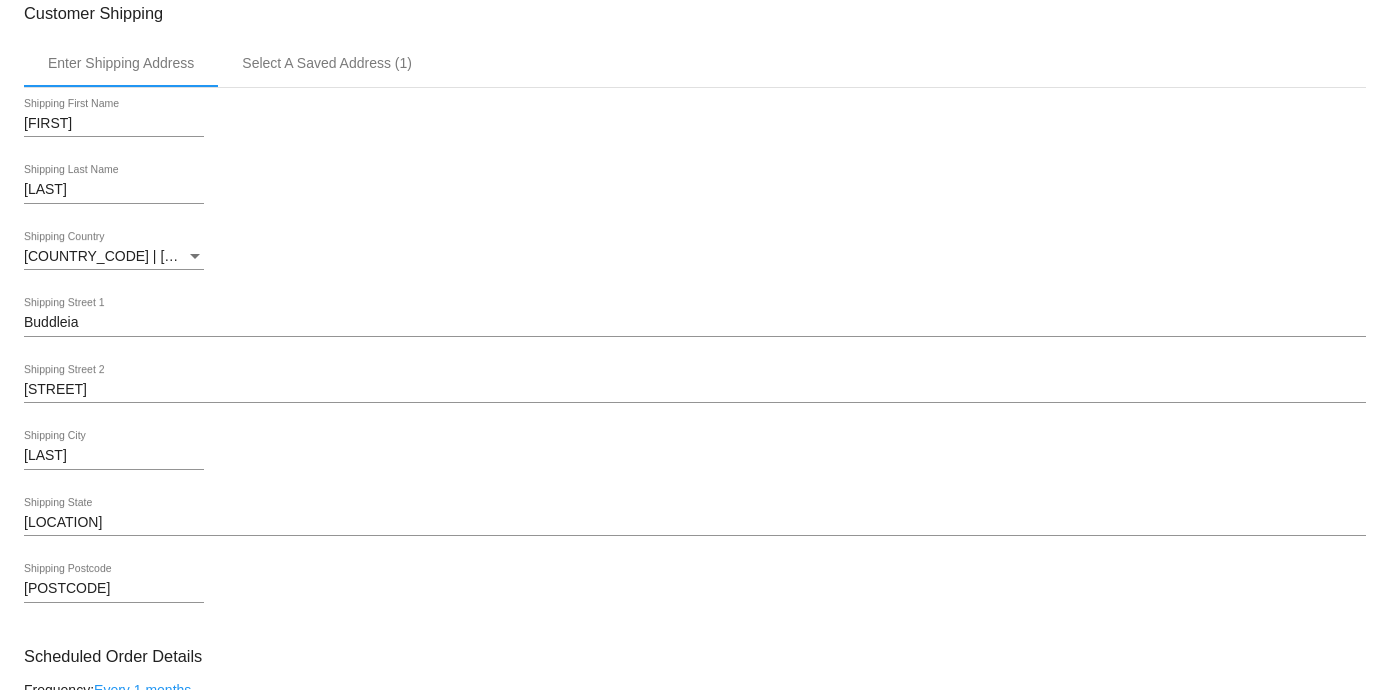 type on "Final Price Update [YEAR]" 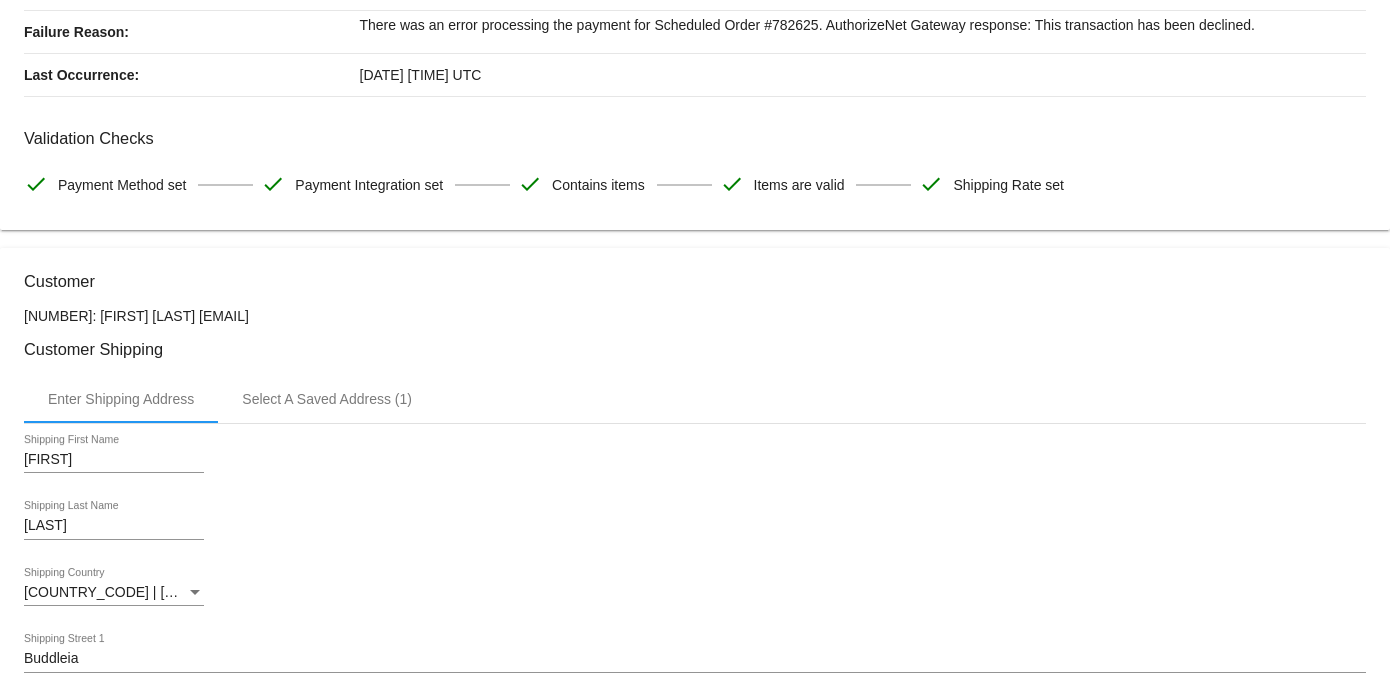 scroll, scrollTop: 0, scrollLeft: 0, axis: both 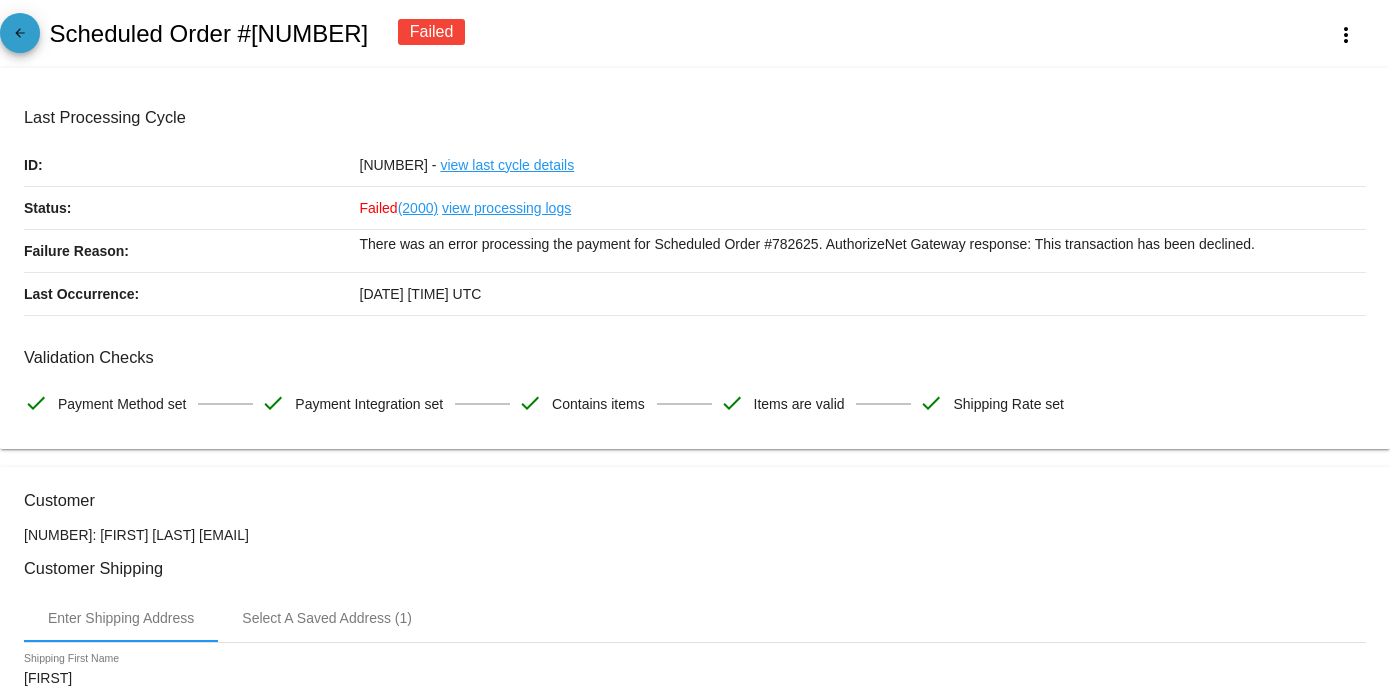 click on "arrow_back" at bounding box center [20, 38] 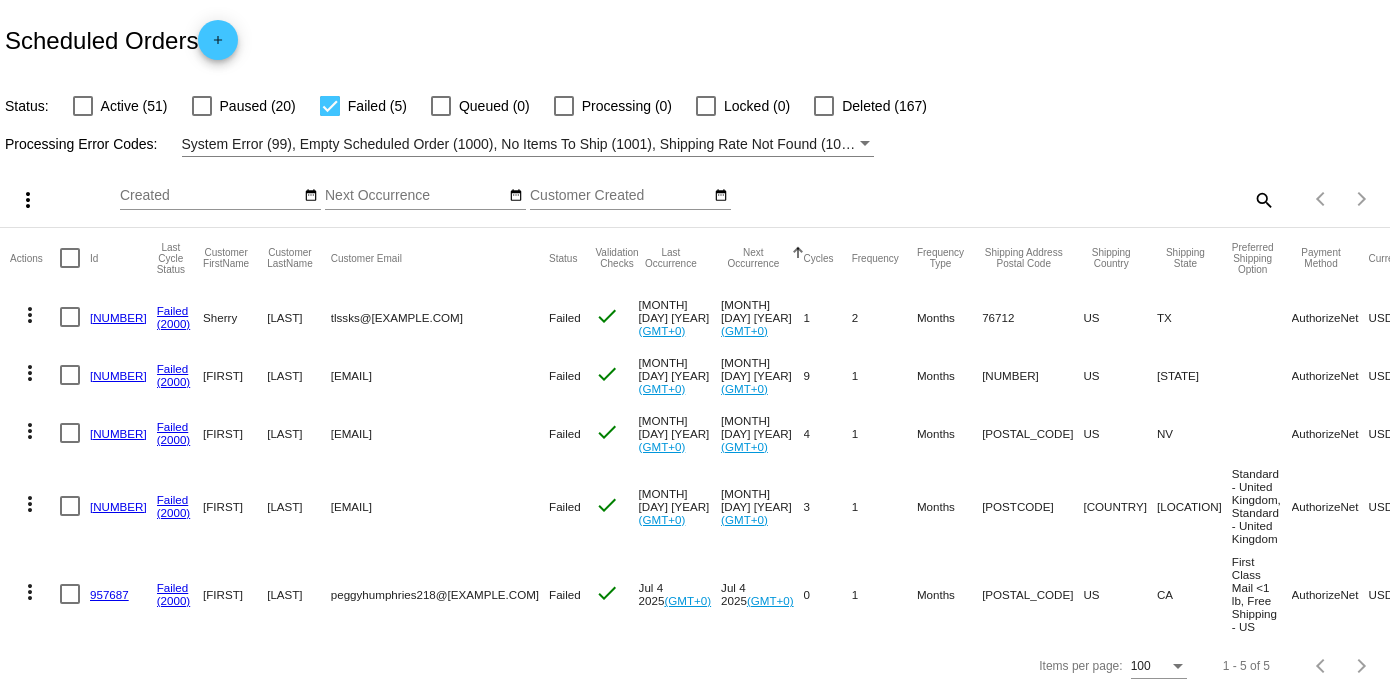 scroll, scrollTop: 31, scrollLeft: 0, axis: vertical 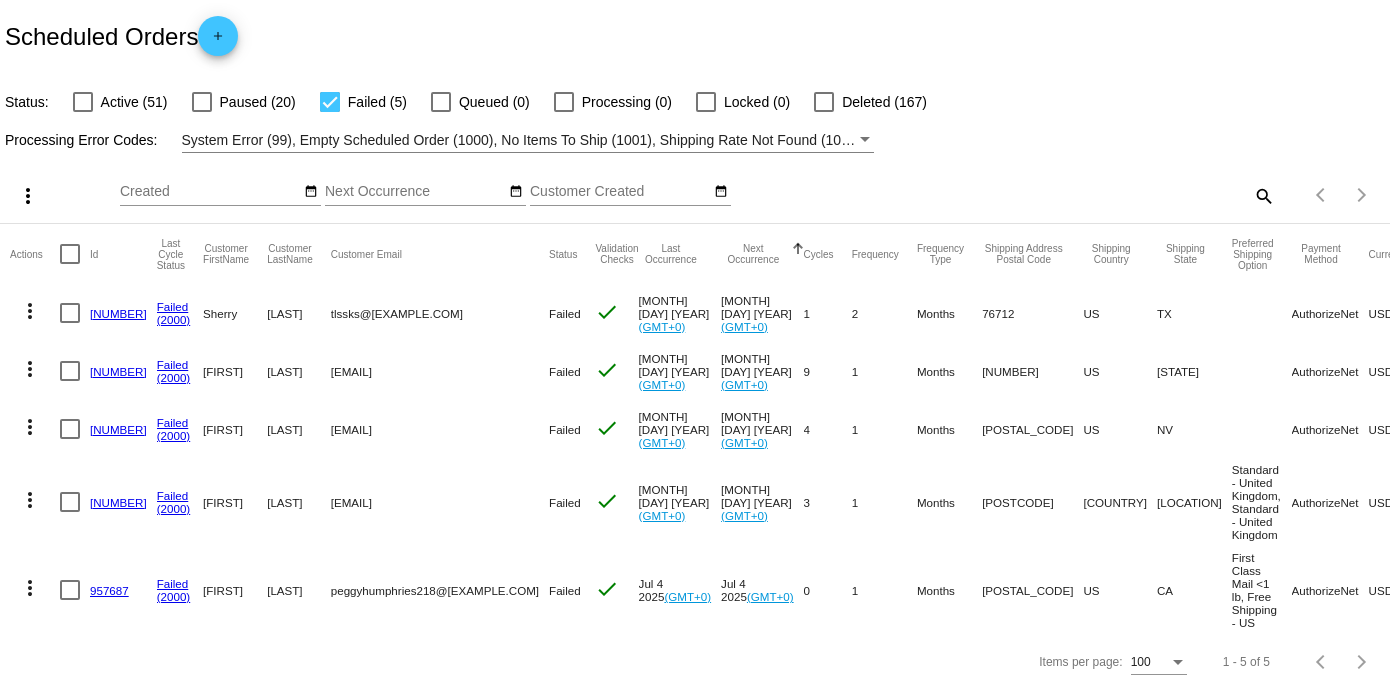 click at bounding box center (70, 502) 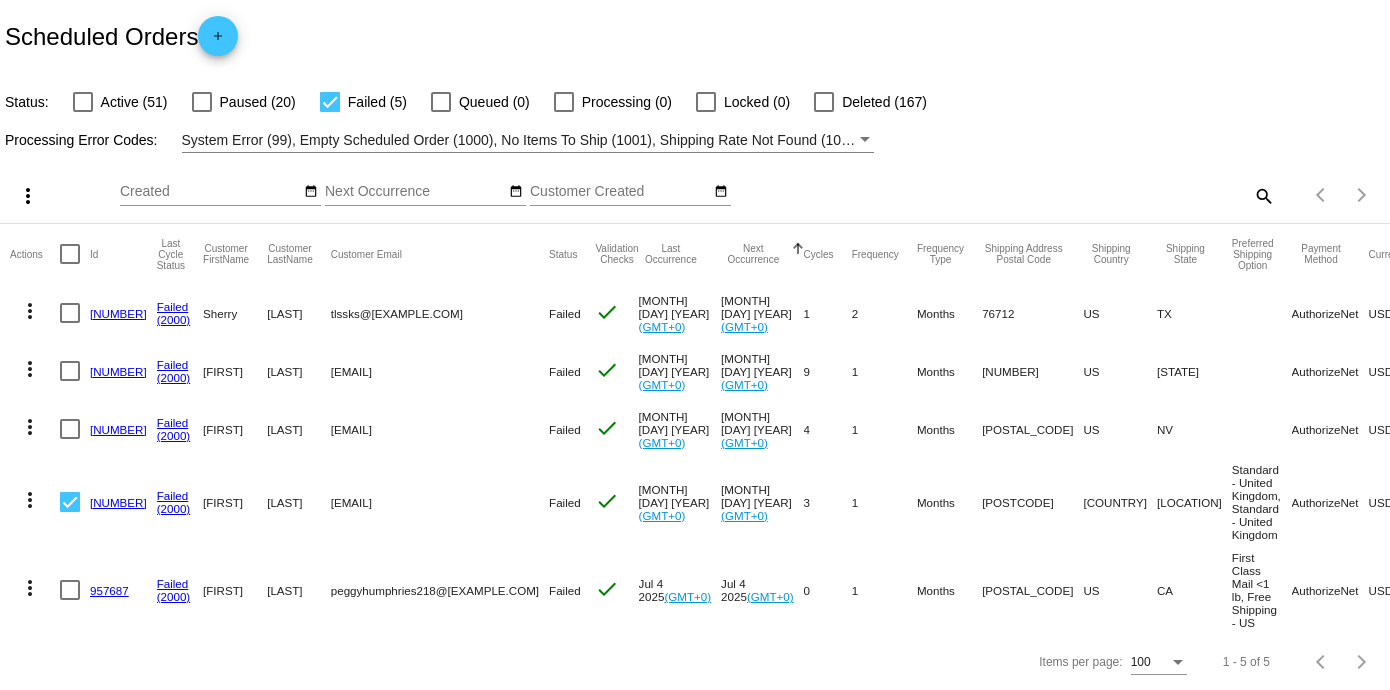 click at bounding box center (70, 502) 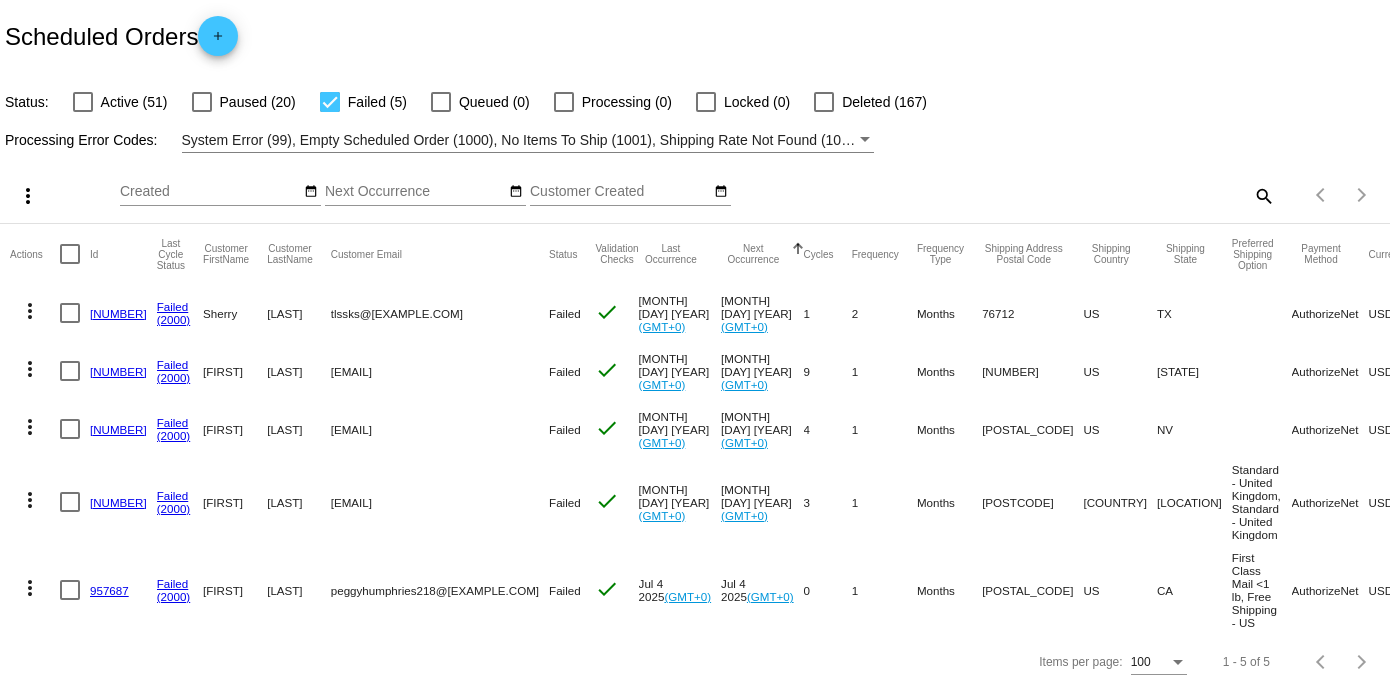 click on "more_vert" at bounding box center (30, 311) 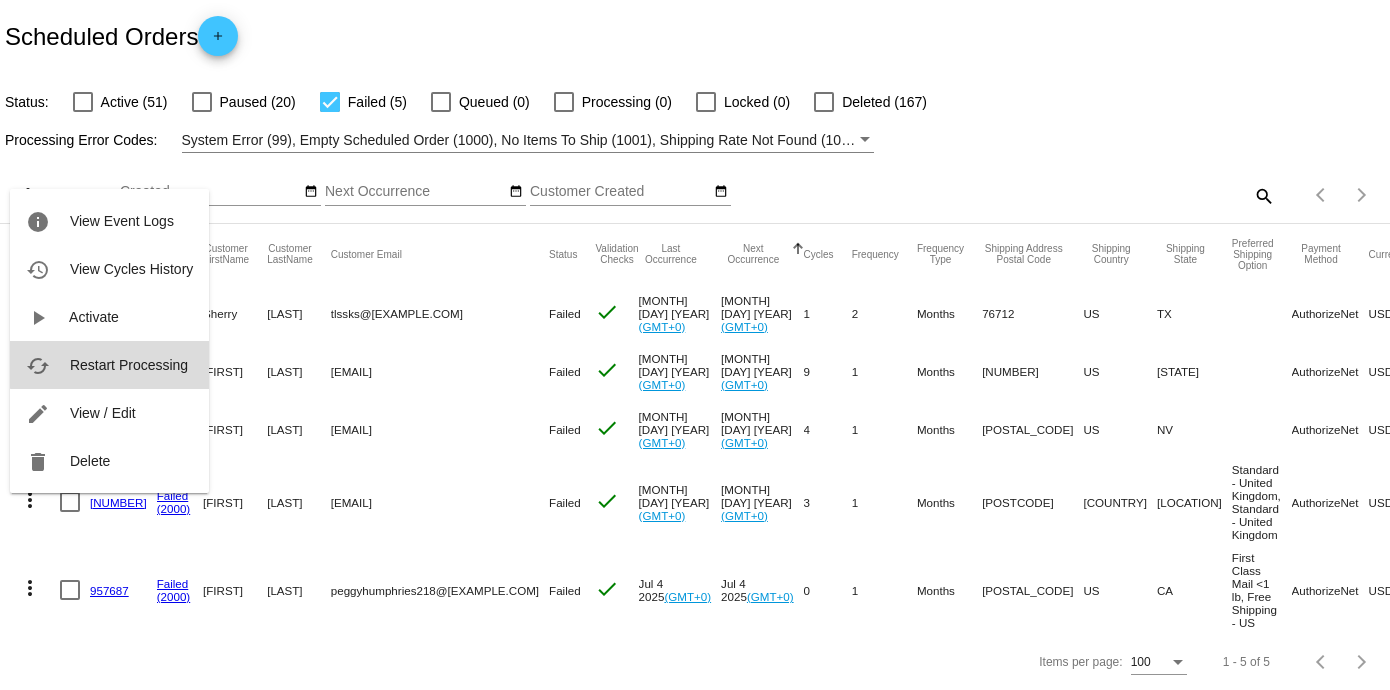 click on "Restart Processing" at bounding box center [129, 365] 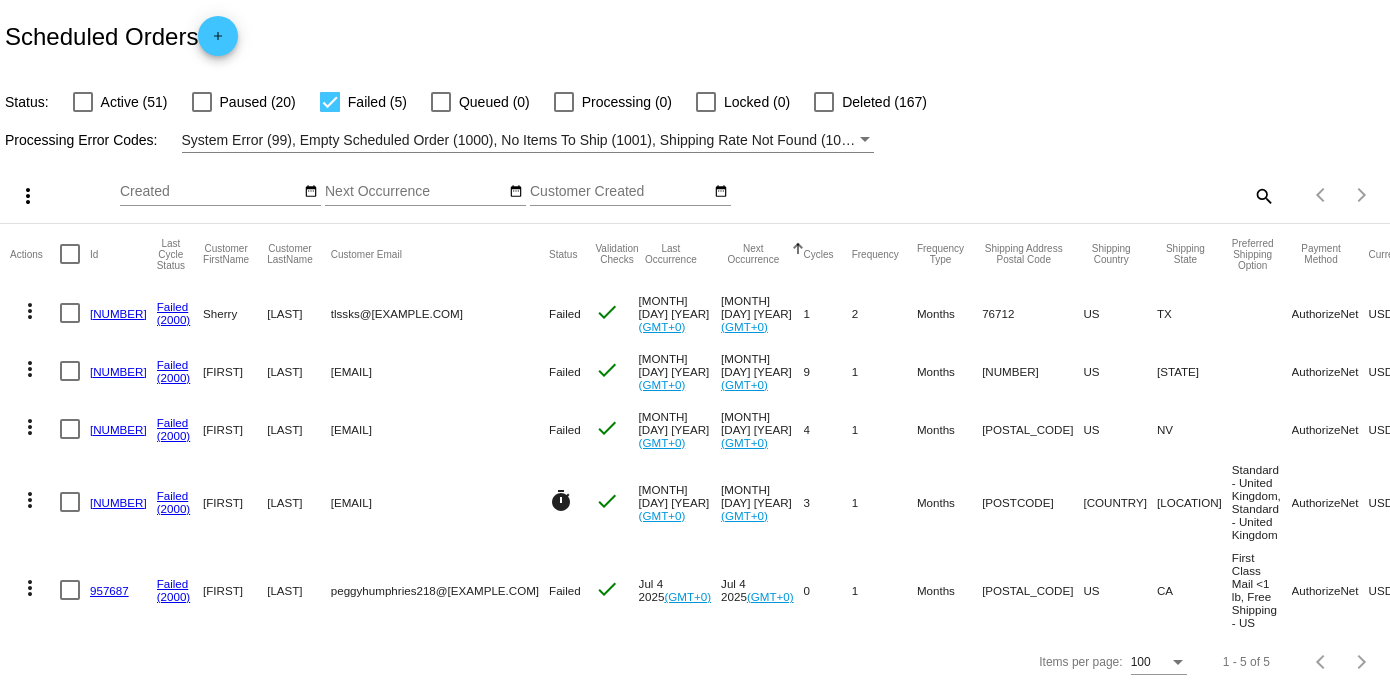scroll, scrollTop: 0, scrollLeft: 0, axis: both 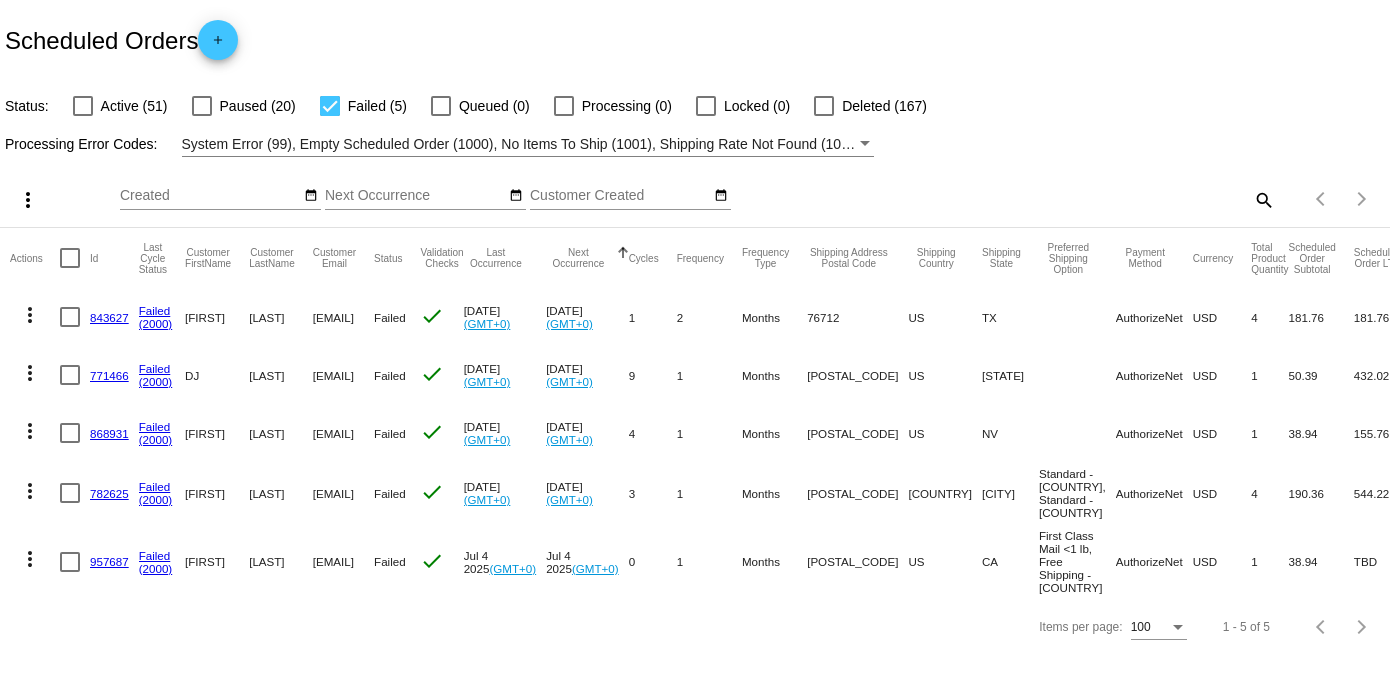 click on "Items per page: 100" at bounding box center (1112, 627) 